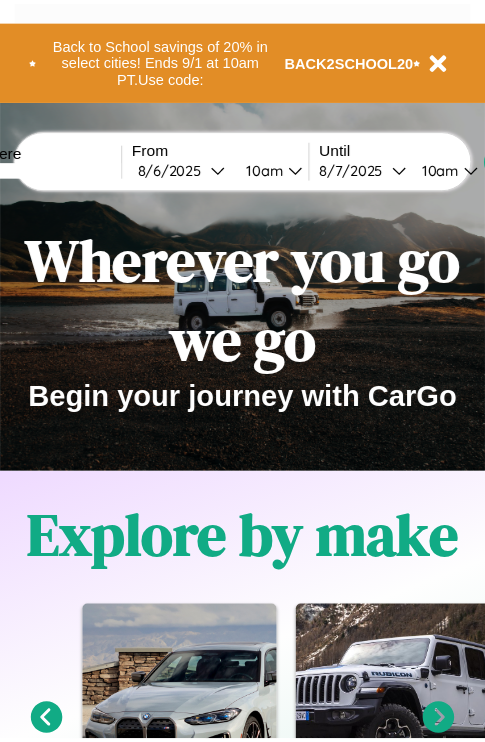 scroll, scrollTop: 0, scrollLeft: 0, axis: both 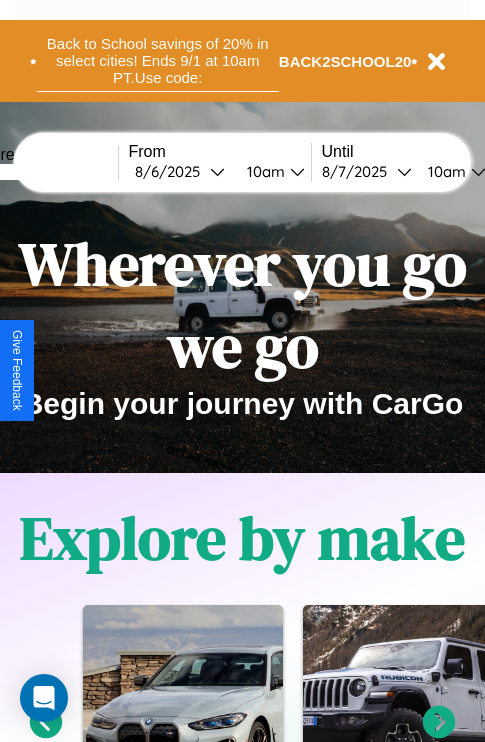click on "Back to School savings of 20% in select cities! Ends 9/1 at 10am PT.  Use code:" at bounding box center [158, 61] 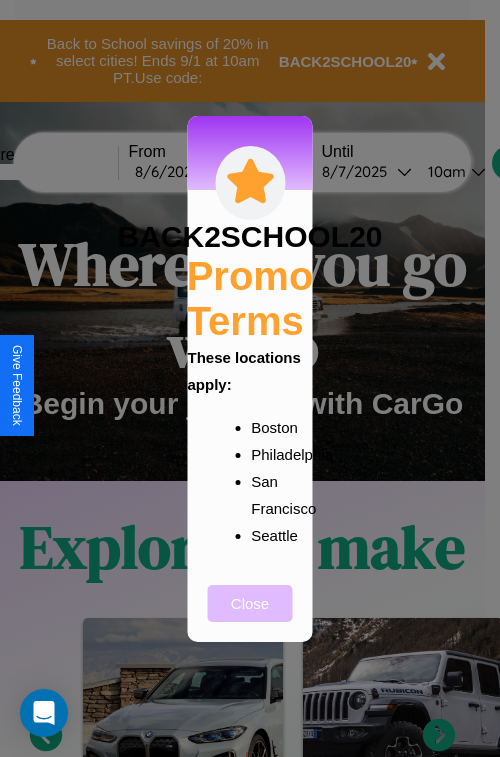 click on "Close" at bounding box center [250, 603] 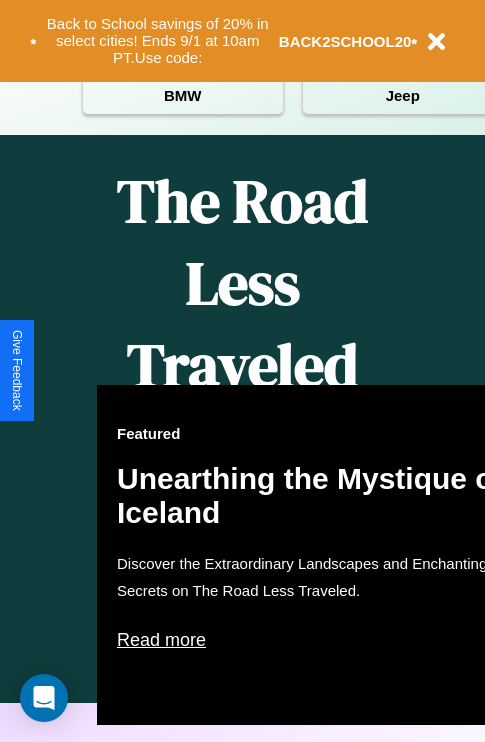 scroll, scrollTop: 817, scrollLeft: 0, axis: vertical 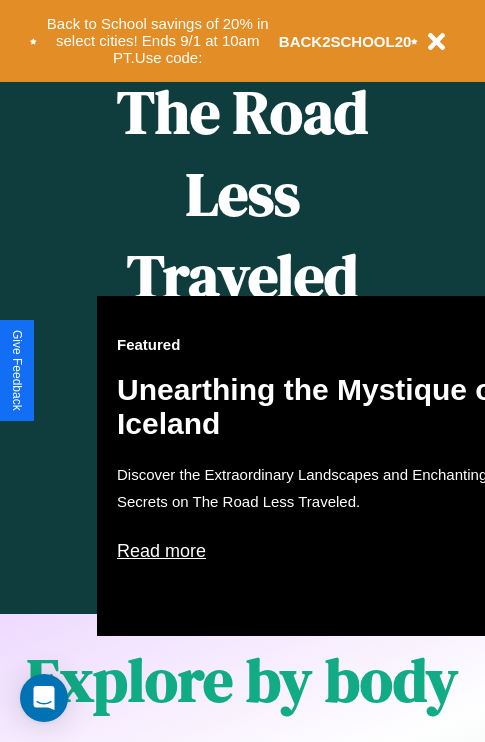 click on "Featured Unearthing the Mystique of Iceland Discover the Extraordinary Landscapes and Enchanting Secrets on The Road Less Traveled. Read more" at bounding box center (317, 466) 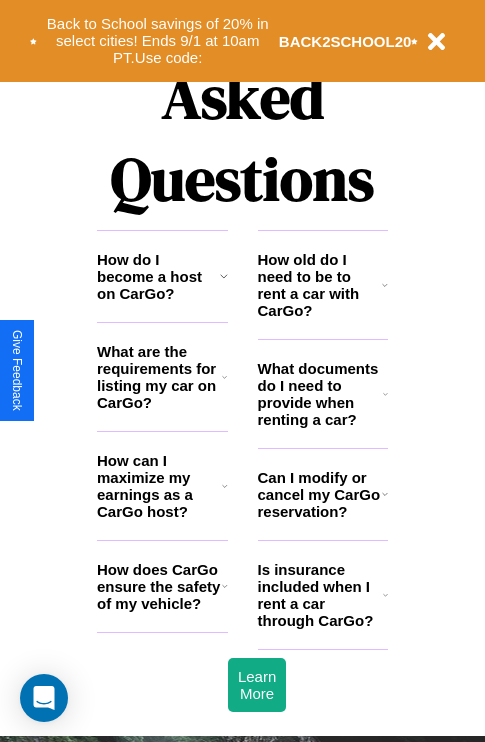 scroll, scrollTop: 2423, scrollLeft: 0, axis: vertical 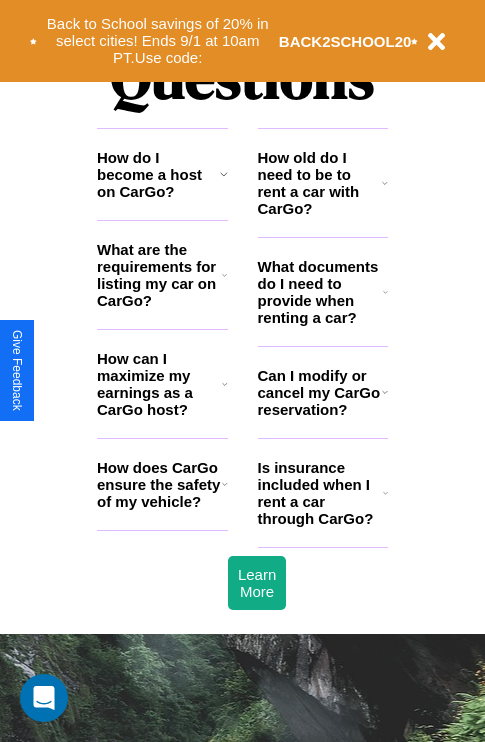 click on "What documents do I need to provide when renting a car?" at bounding box center (321, 292) 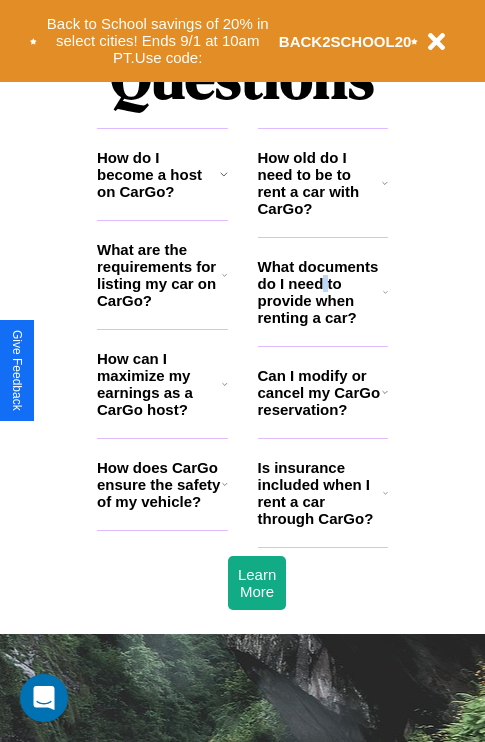 click on "What documents do I need to provide when renting a car?" at bounding box center (321, 292) 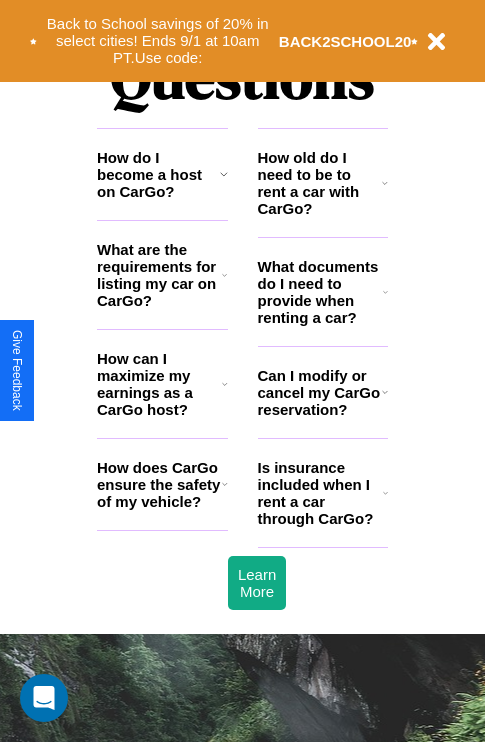 click on "How does CarGo ensure the safety of my vehicle?" at bounding box center [159, 484] 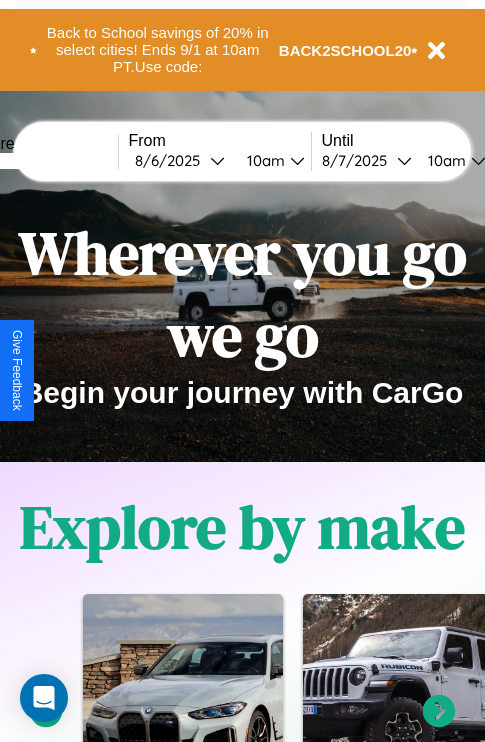 scroll, scrollTop: 0, scrollLeft: 0, axis: both 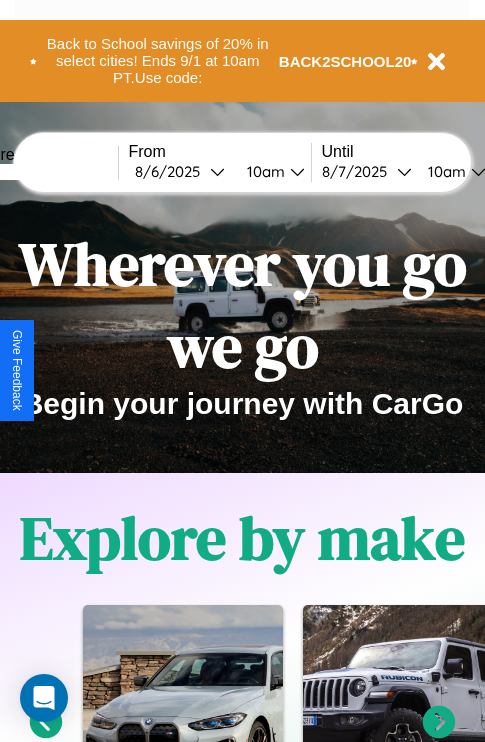 click at bounding box center [43, 172] 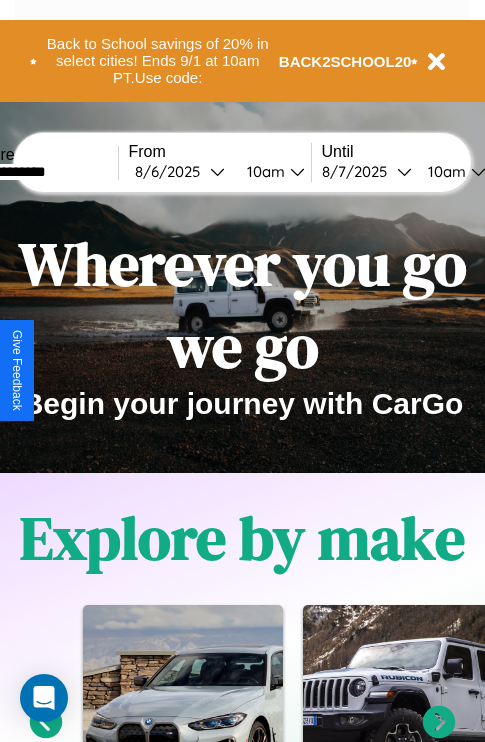type on "**********" 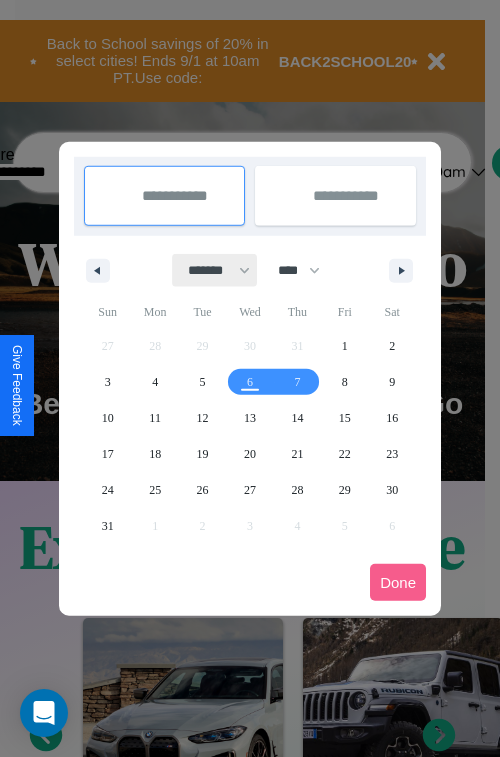 click on "******* ******** ***** ***** *** **** **** ****** ********* ******* ******** ********" at bounding box center (215, 270) 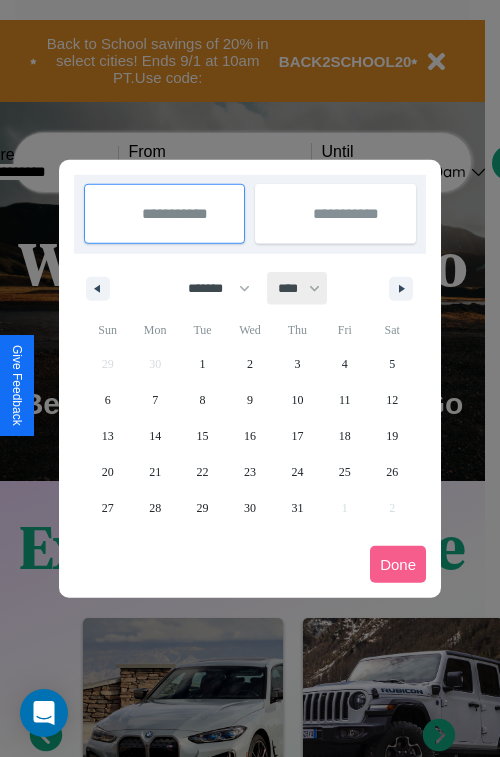 click on "**** **** **** **** **** **** **** **** **** **** **** **** **** **** **** **** **** **** **** **** **** **** **** **** **** **** **** **** **** **** **** **** **** **** **** **** **** **** **** **** **** **** **** **** **** **** **** **** **** **** **** **** **** **** **** **** **** **** **** **** **** **** **** **** **** **** **** **** **** **** **** **** **** **** **** **** **** **** **** **** **** **** **** **** **** **** **** **** **** **** **** **** **** **** **** **** **** **** **** **** **** **** **** **** **** **** **** **** **** **** **** **** **** **** **** **** **** **** **** **** ****" at bounding box center [298, 288] 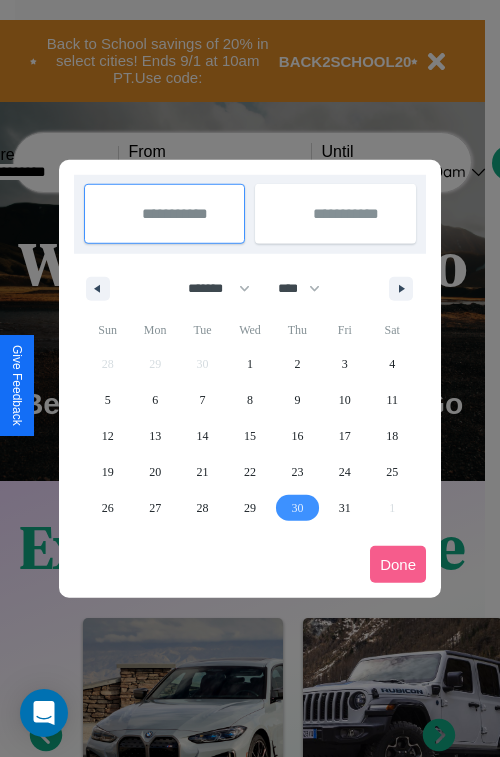 click on "30" at bounding box center (297, 508) 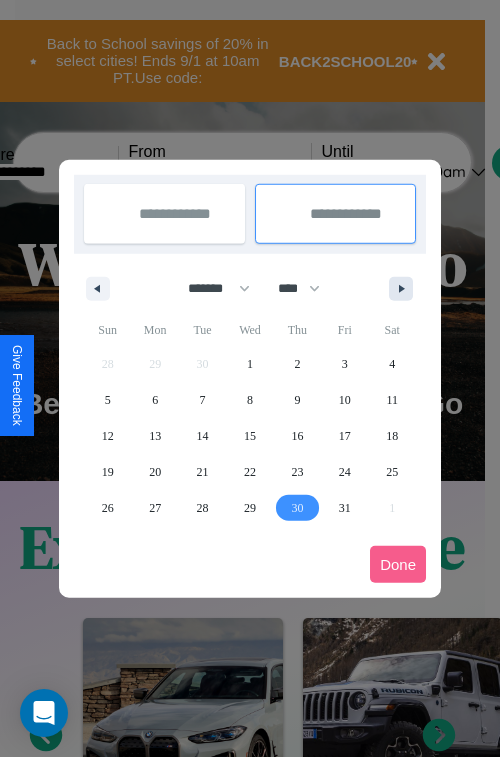 click at bounding box center [405, 289] 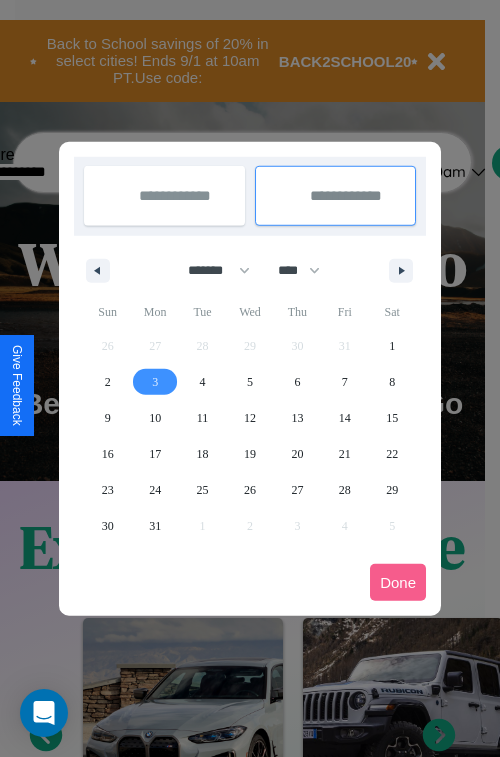 click on "3" at bounding box center [155, 382] 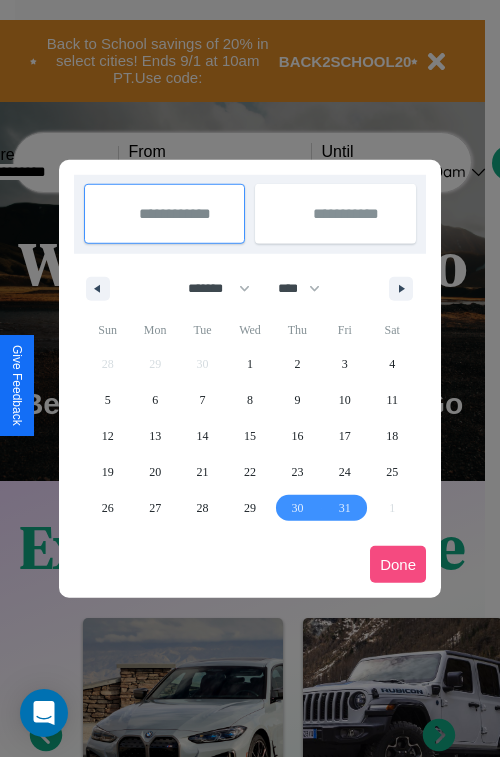 click on "Done" at bounding box center (398, 564) 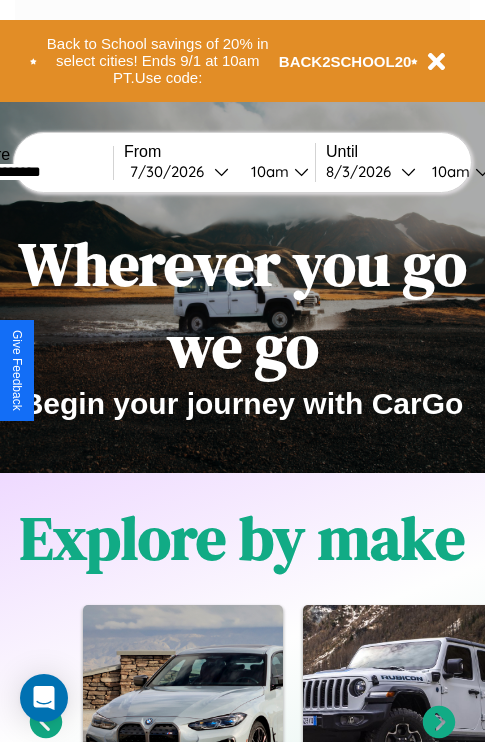 scroll, scrollTop: 0, scrollLeft: 72, axis: horizontal 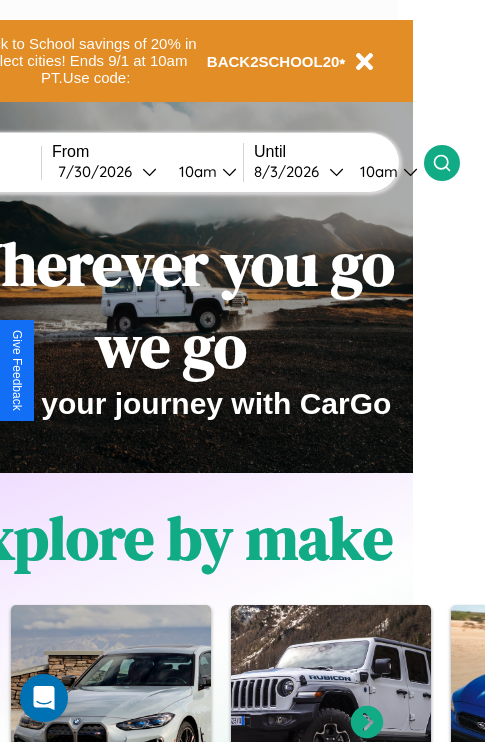 click 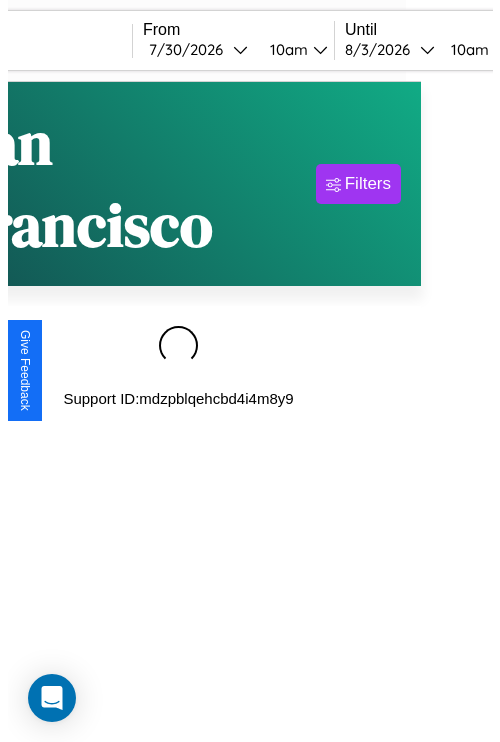 scroll, scrollTop: 0, scrollLeft: 0, axis: both 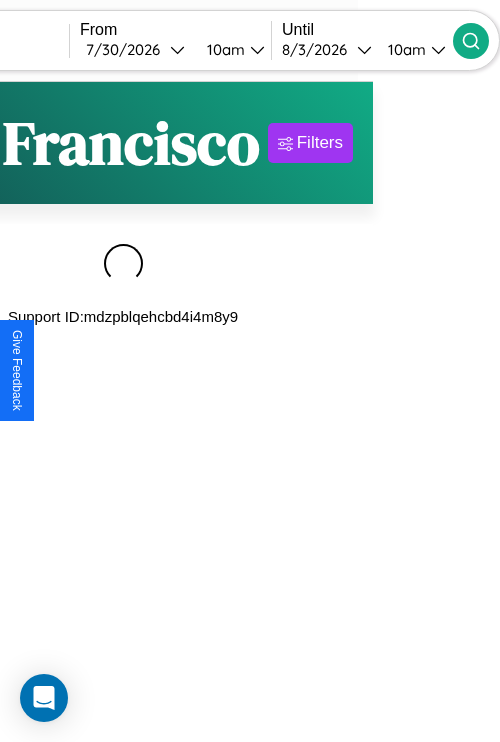 type on "********" 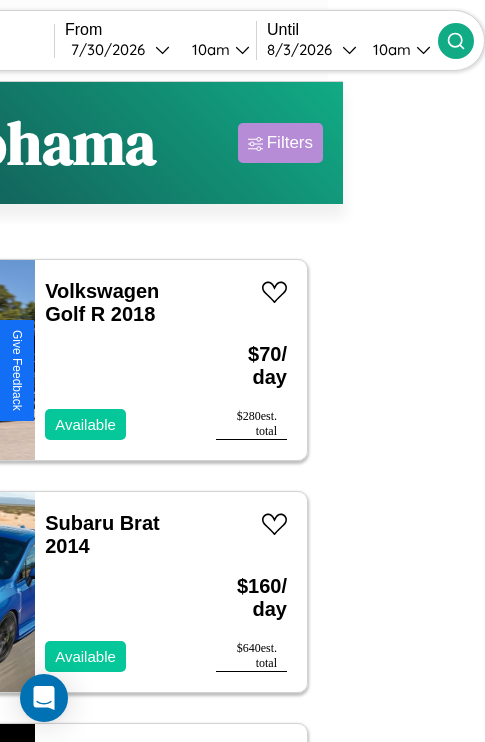 click on "Filters" at bounding box center [290, 143] 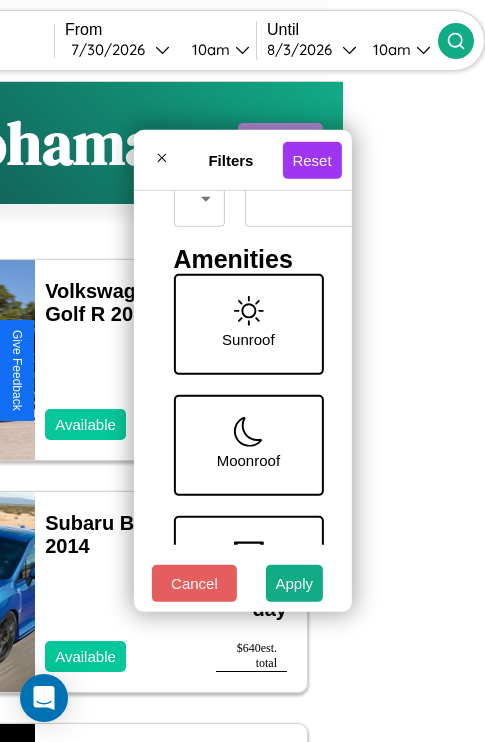 scroll, scrollTop: 409, scrollLeft: 0, axis: vertical 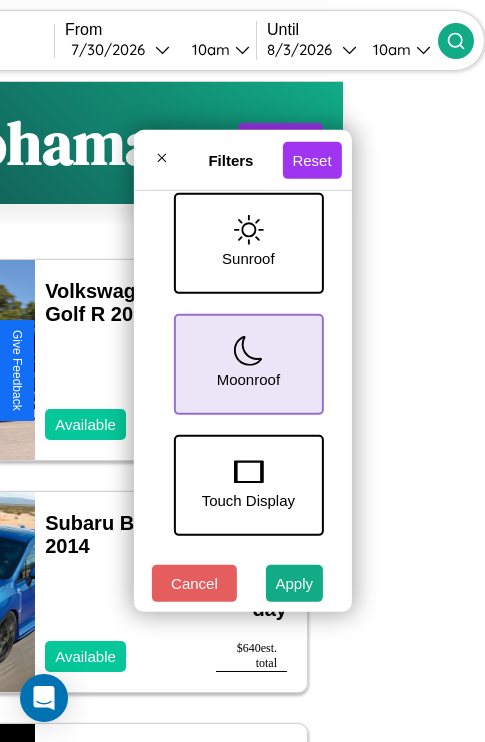 click 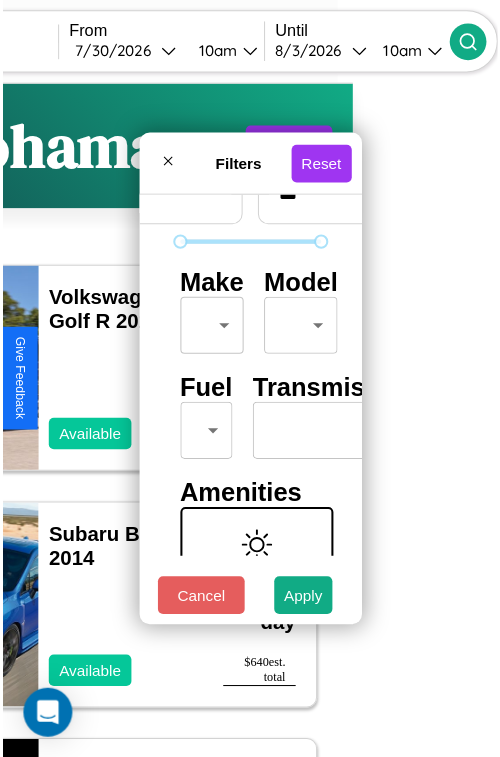 scroll, scrollTop: 59, scrollLeft: 0, axis: vertical 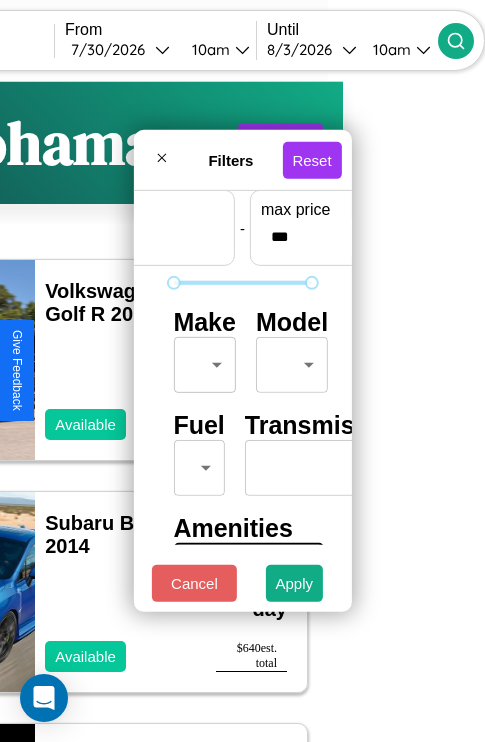 click on "CarGo Where ******** From 7 / 30 / 2026 10am Until 8 / 3 / 2026 10am Become a Host Login Sign Up Yokohama Filters 53  cars in this area These cars can be picked up in this city. Volkswagen   Golf R   2018 Available $ 70  / day $ 280  est. total Subaru   Brat   2014 Available $ 160  / day $ 640  est. total Lamborghini   Revuelto   2024 Available $ 40  / day $ 160  est. total Subaru   Outback   2014 Available $ 140  / day $ 560  est. total Volvo   WG   2017 Available $ 100  / day $ 400  est. total Aston Martin   Rapide   2020 Available $ 120  / day $ 480  est. total Bentley   ARMOURED ARNAGE   2023 Available $ 80  / day $ 320  est. total Volkswagen   Quantum   2014 Available $ 170  / day $ 680  est. total Honda   NRX1800EB (VALKYRIE RUNE)   2020 Available $ 70  / day $ 280  est. total Chevrolet   GMT-400   2021 Available $ 70  / day $ 280  est. total Hummer   H1   2024 Unavailable $ 190  / day $ 760  est. total Mazda   Mazda5   2016 Available $ 150  / day $ 600  est. total Kia   Carnival   2018 Available $ 50 $" at bounding box center [100, 412] 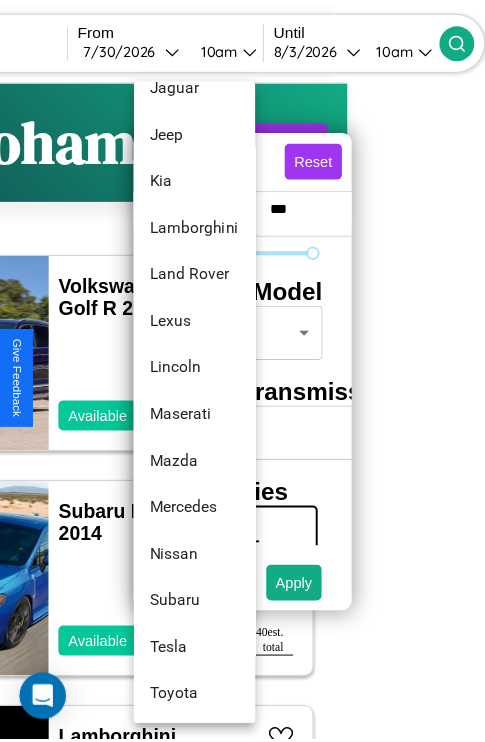 scroll, scrollTop: 1083, scrollLeft: 0, axis: vertical 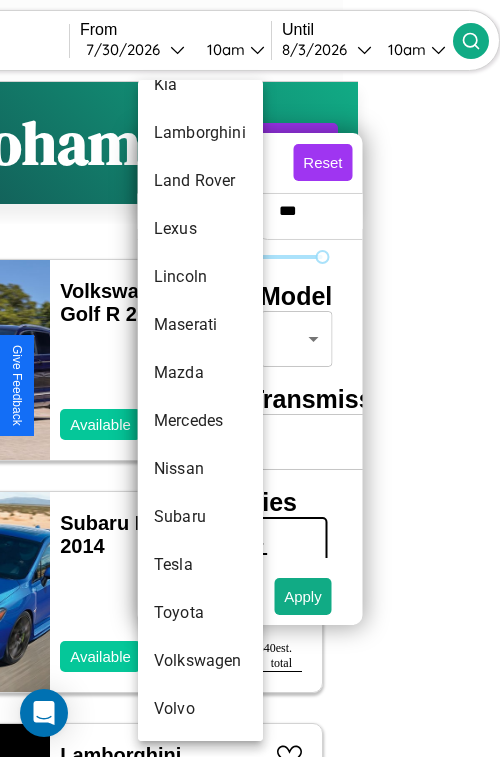 click on "Subaru" at bounding box center [200, 517] 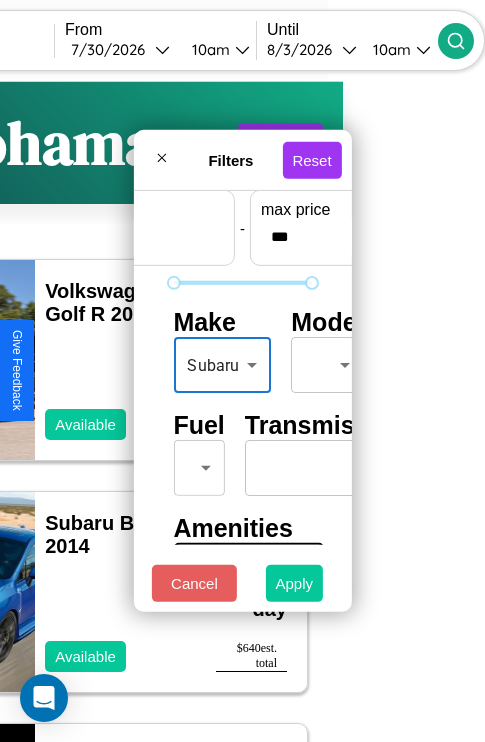 click on "Apply" at bounding box center (295, 583) 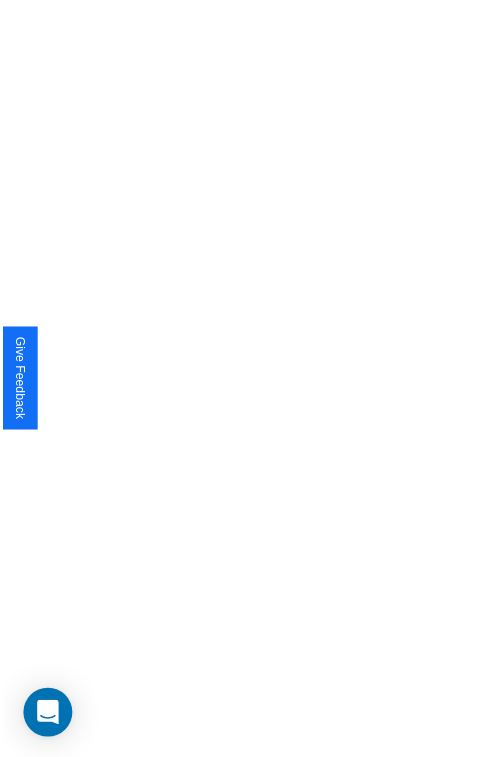 scroll, scrollTop: 0, scrollLeft: 0, axis: both 